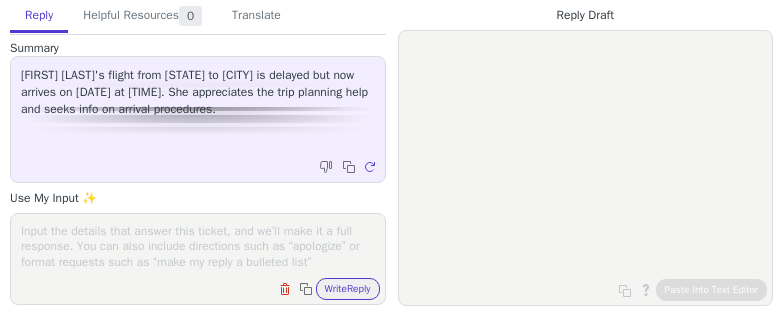 scroll, scrollTop: 0, scrollLeft: 0, axis: both 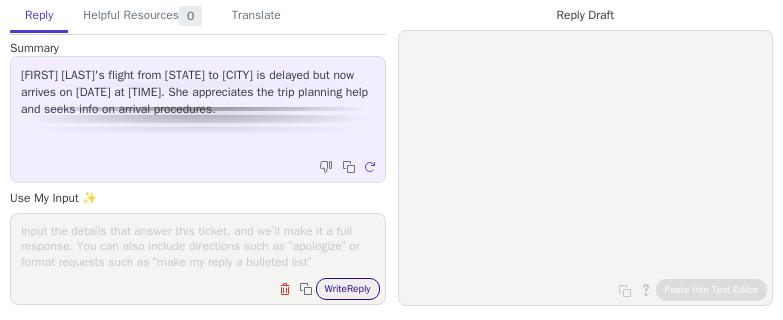 click on "Write  Reply" at bounding box center (348, 289) 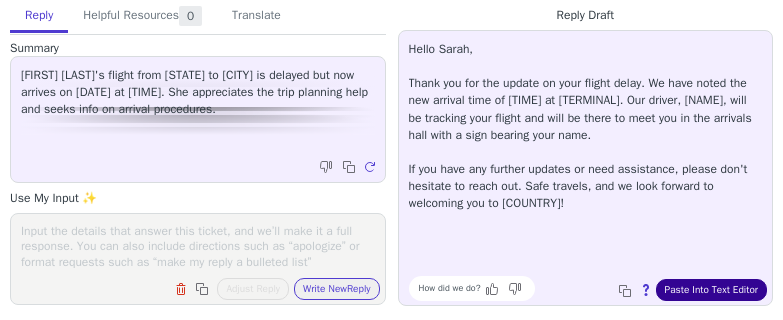 click on "Paste Into Text Editor" at bounding box center (711, 290) 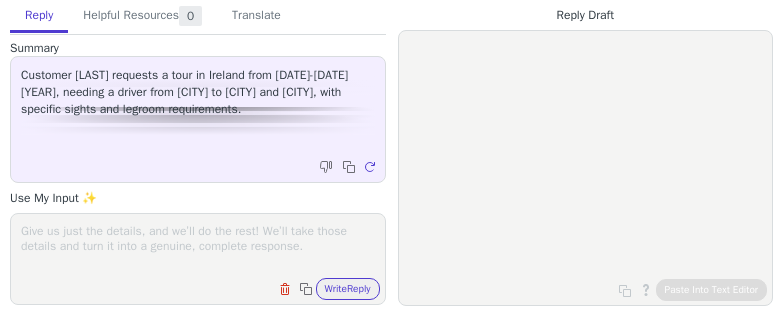 scroll, scrollTop: 0, scrollLeft: 0, axis: both 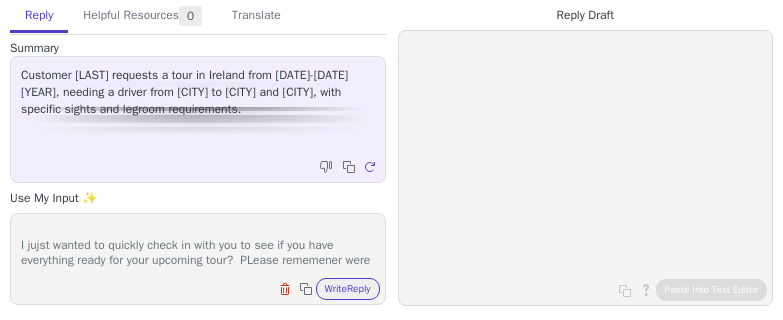 click on "HI [LAST]
I jujst wanted to quickly check in with you to see if you have everything ready for your upcoming tour?  PLease rememener were" at bounding box center [198, 246] 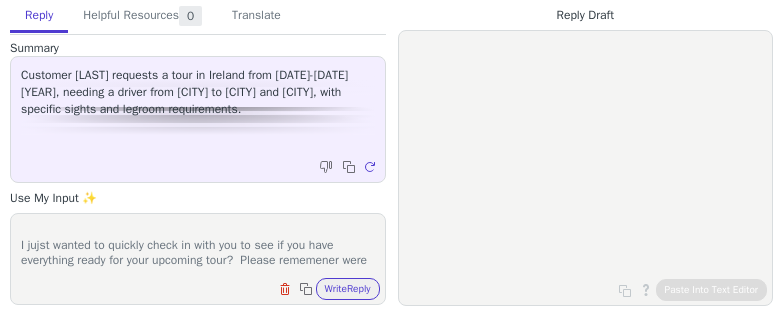 click on "HI [LAST]
I jujst wanted to quickly check in with you to see if you have everything ready for your upcoming tour?  Please rememener were" at bounding box center (198, 246) 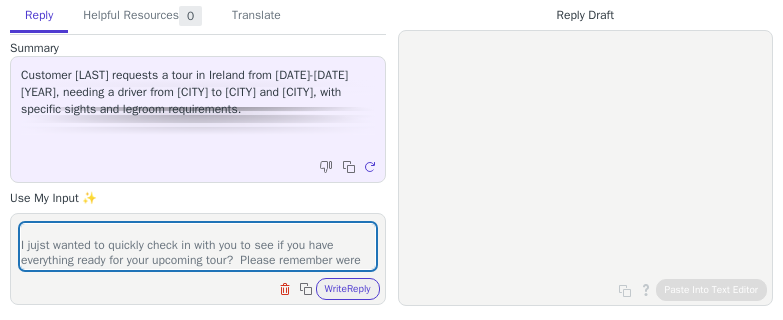 click on "HI [LAST]
I jujst wanted to quickly check in with you to see if you have everything ready for your upcoming tour?  Please remember were Clear field Copy to clipboard Write  Reply" at bounding box center [198, 259] 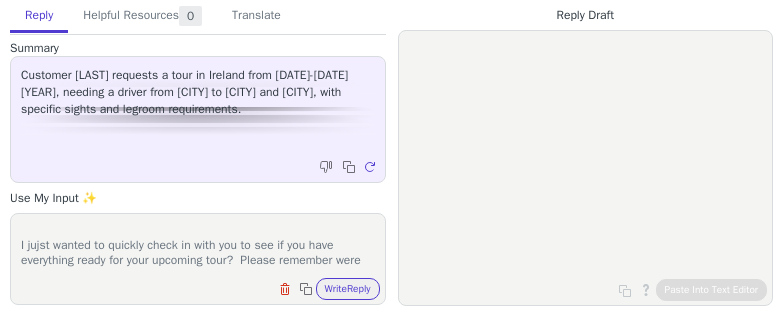 click on "HI [LAST]
I jujst wanted to quickly check in with you to see if you have everything ready for your upcoming tour?  Please remember were" at bounding box center [198, 246] 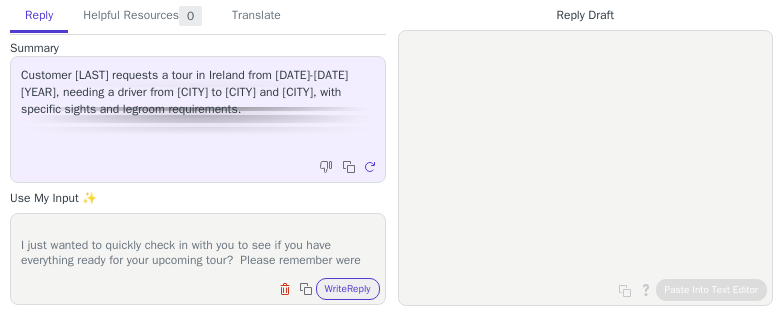scroll, scrollTop: 28, scrollLeft: 0, axis: vertical 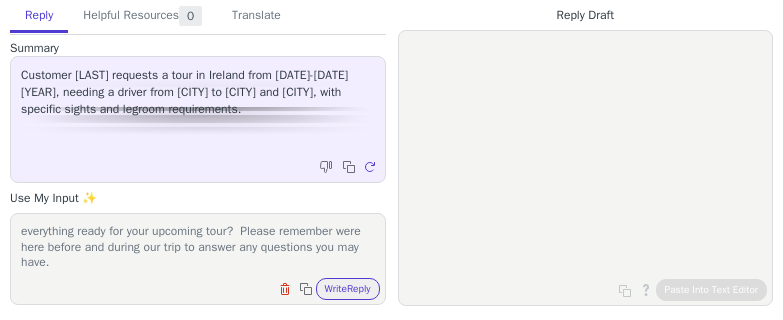 click on "HI [FIRST]
I just wanted to quickly check in with you to see if you have everything ready for your upcoming tour?  Please remember were here before and during our trip to answer any questions you may have." at bounding box center [198, 246] 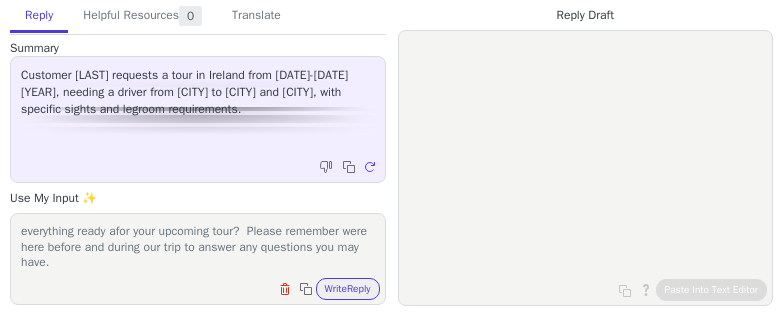 scroll, scrollTop: 44, scrollLeft: 0, axis: vertical 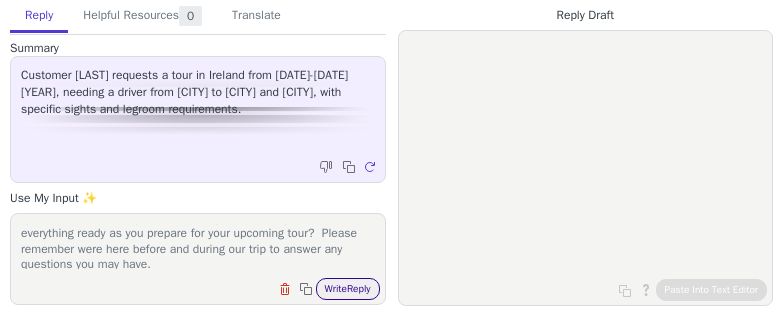 type on "HI [FIRST]
I just wanted to quickly check in with you to see if you have everything ready as you prepare for your upcoming tour?  Please remember were here before and during our trip to answer any questions you may have." 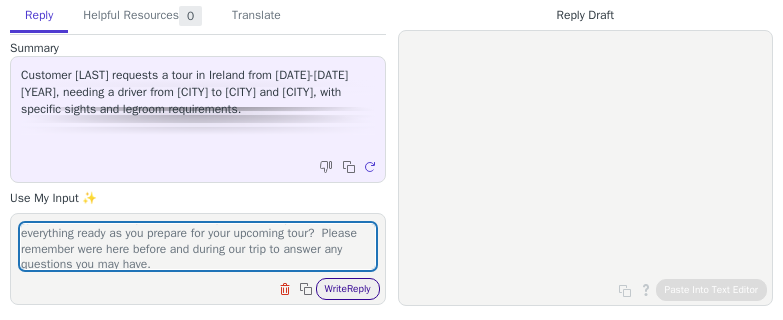 click on "Write  Reply" at bounding box center (348, 289) 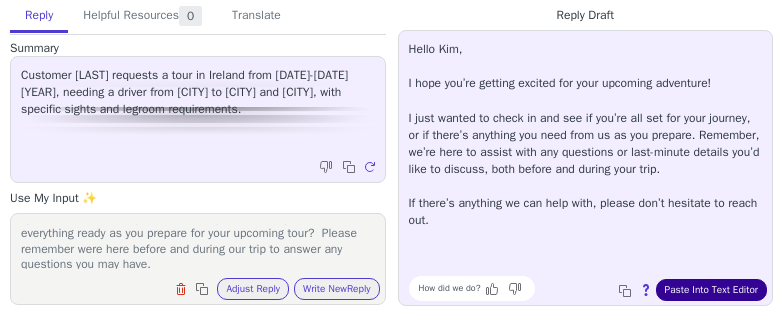 click on "Paste Into Text Editor" at bounding box center [711, 290] 